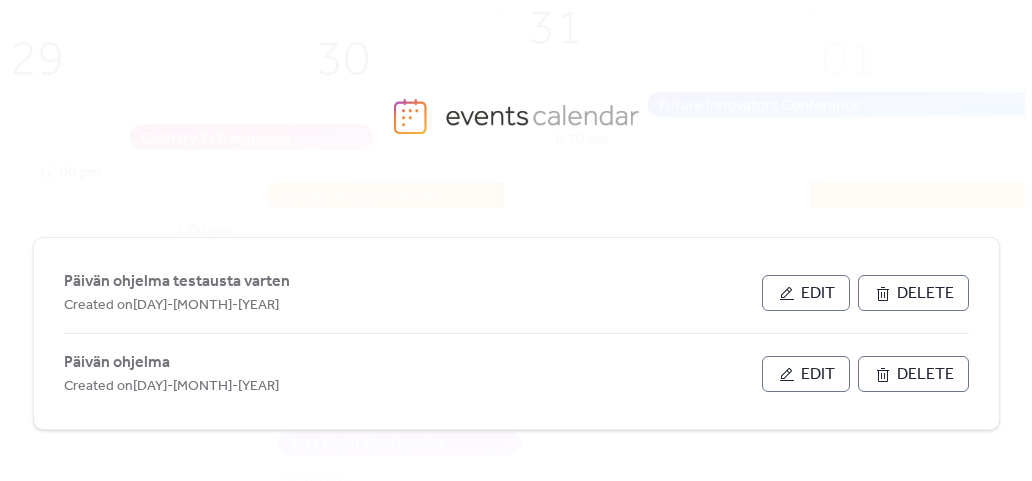 scroll, scrollTop: 0, scrollLeft: 0, axis: both 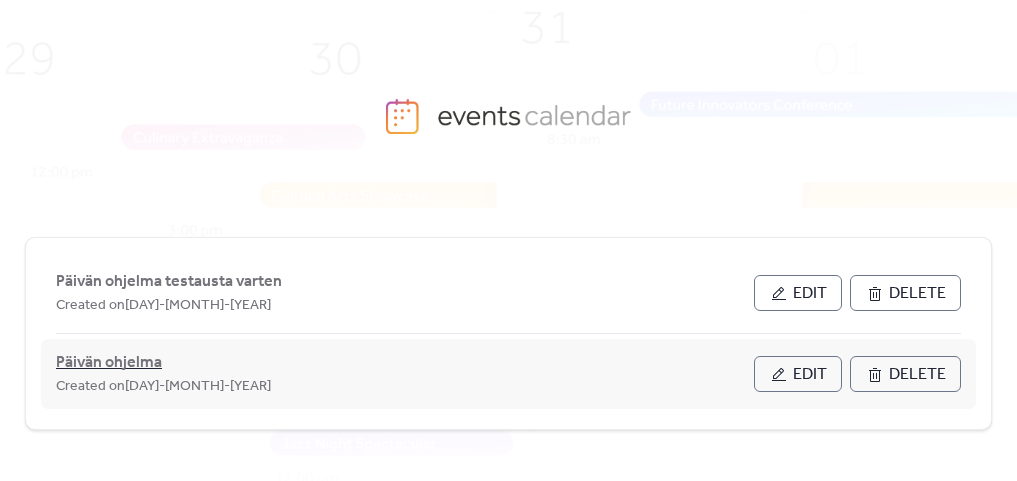click on "Päivän ohjelma" at bounding box center [109, 363] 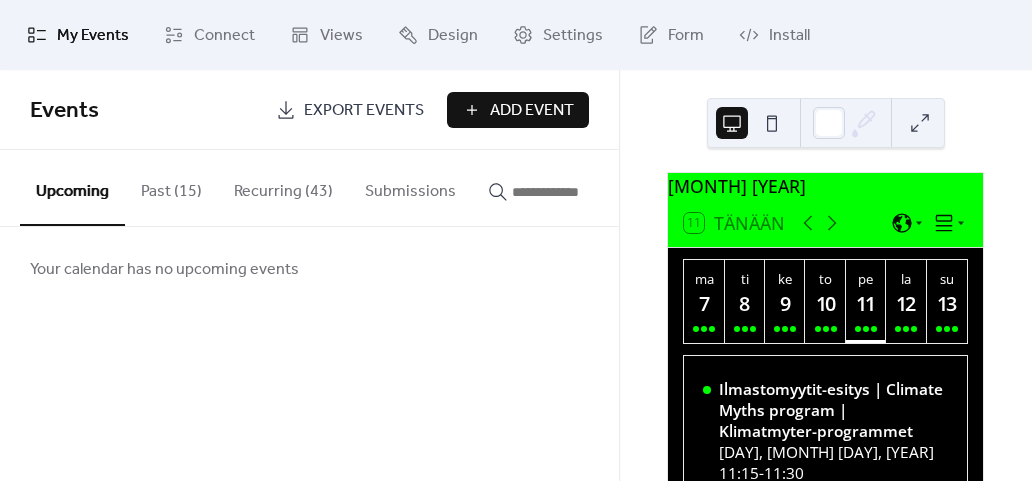 scroll, scrollTop: 0, scrollLeft: 0, axis: both 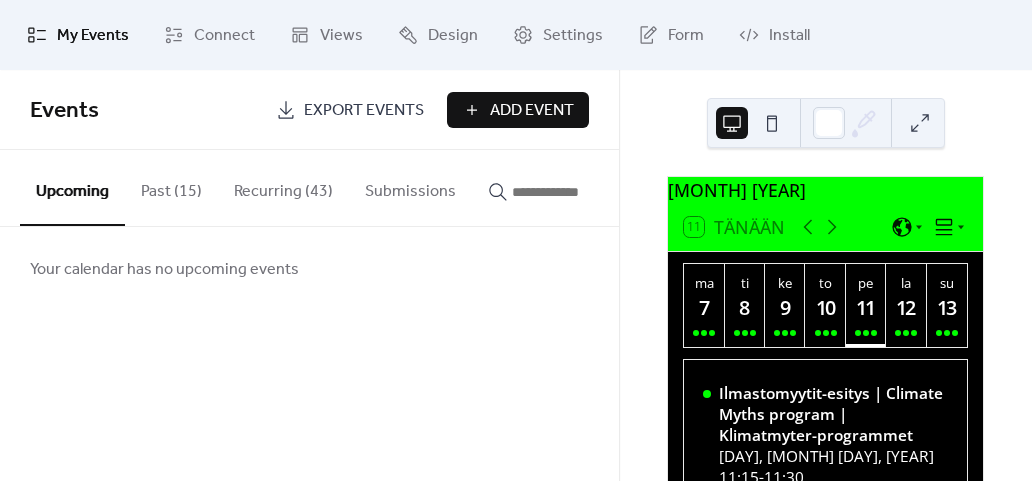 click on "Recurring  (43)" at bounding box center (283, 187) 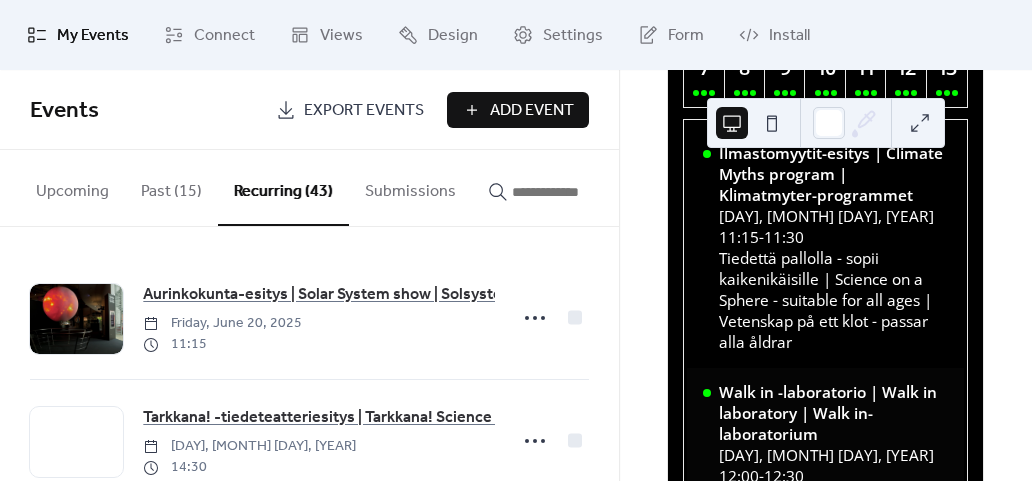 scroll, scrollTop: 200, scrollLeft: 0, axis: vertical 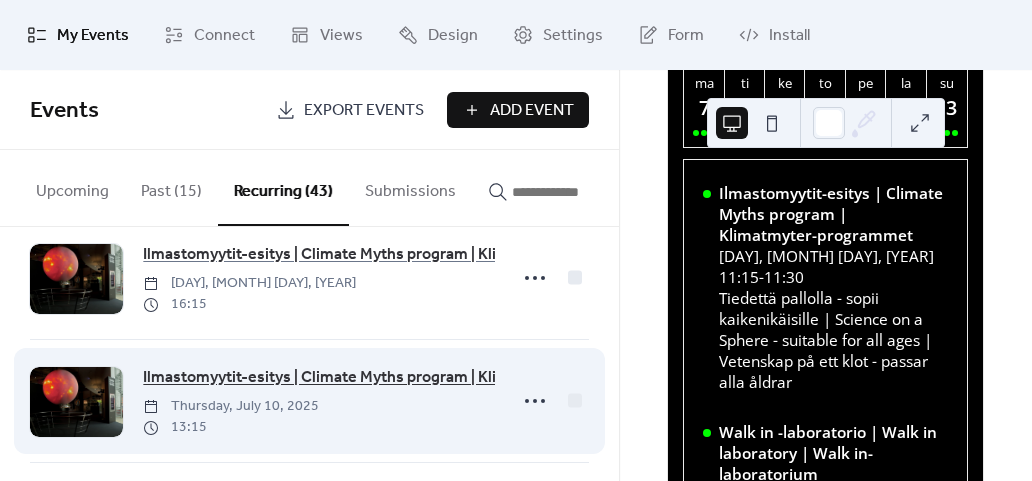 click on "Ilmastomyytit-esitys | Climate Myths program | Klimatmyter-programmet" at bounding box center [403, 378] 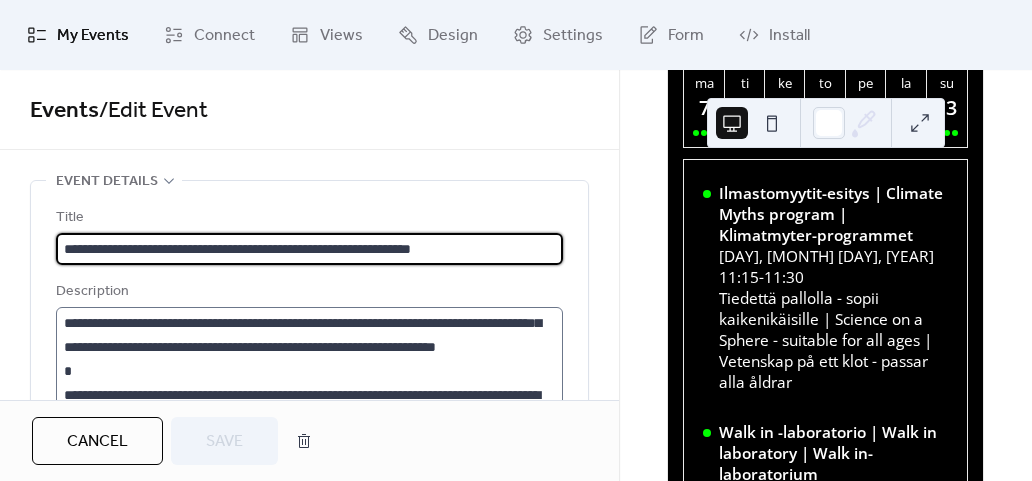 scroll, scrollTop: 192, scrollLeft: 0, axis: vertical 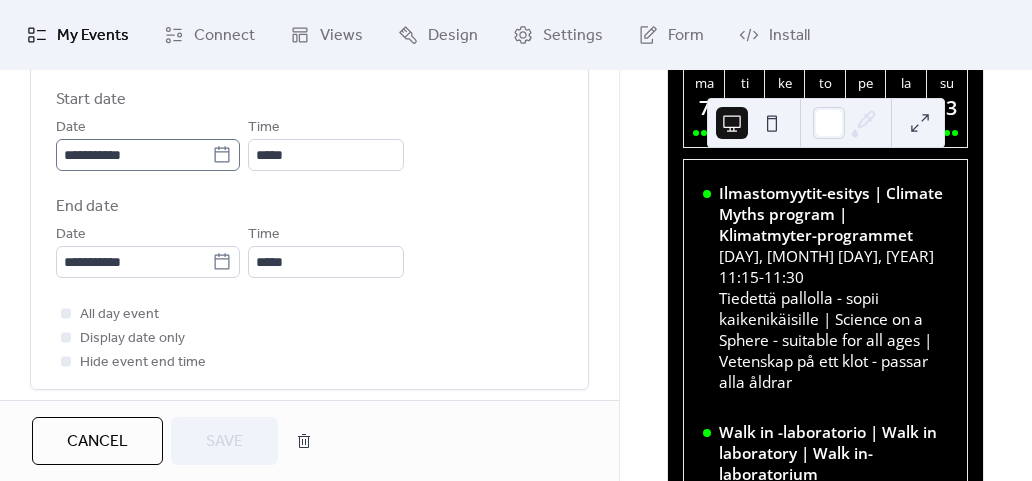 click 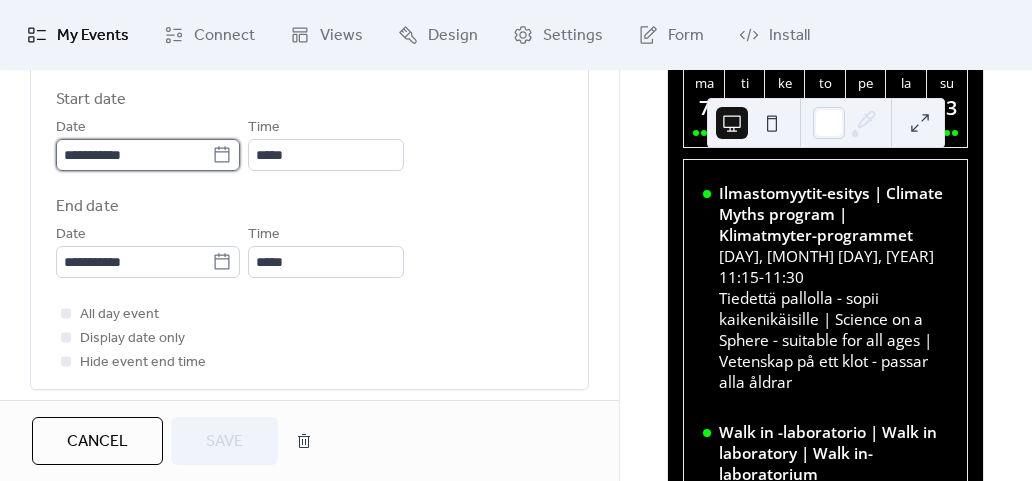 click on "**********" at bounding box center (134, 155) 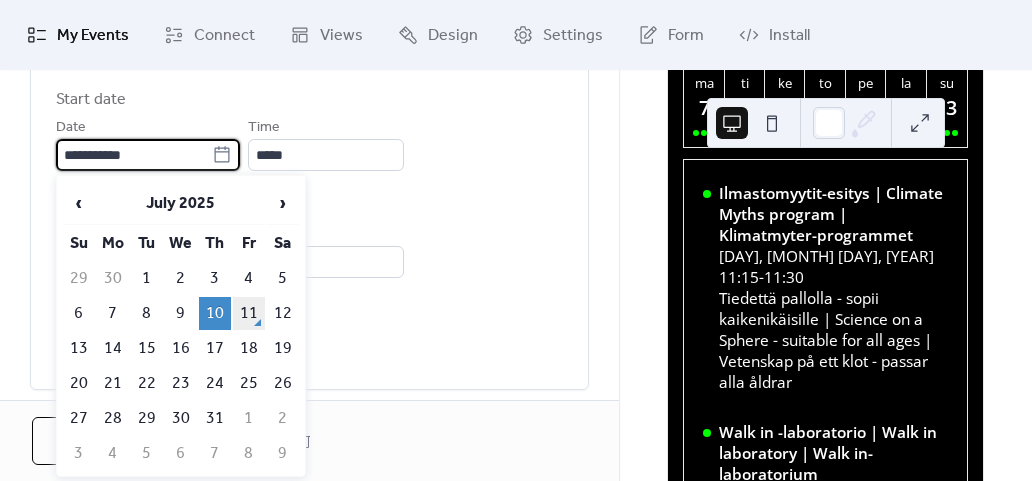 click on "11" at bounding box center [249, 313] 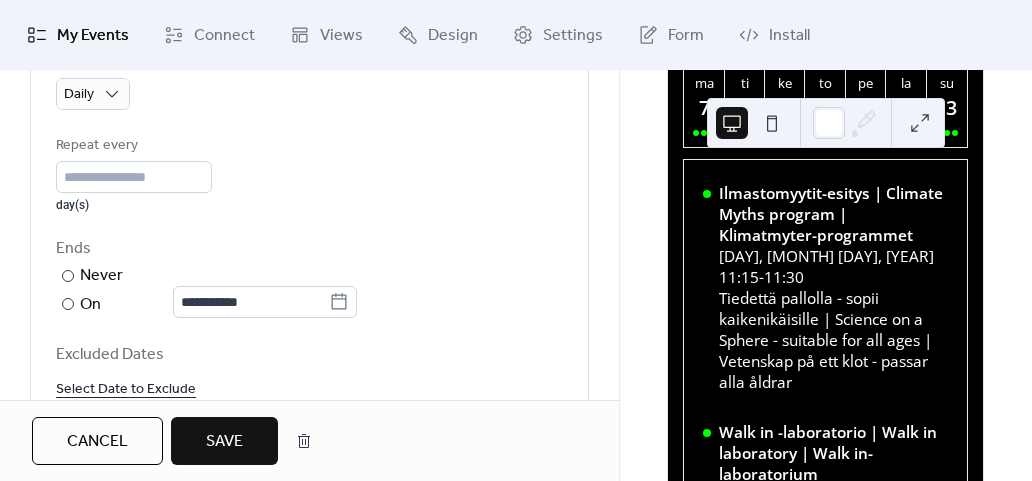 scroll, scrollTop: 1100, scrollLeft: 0, axis: vertical 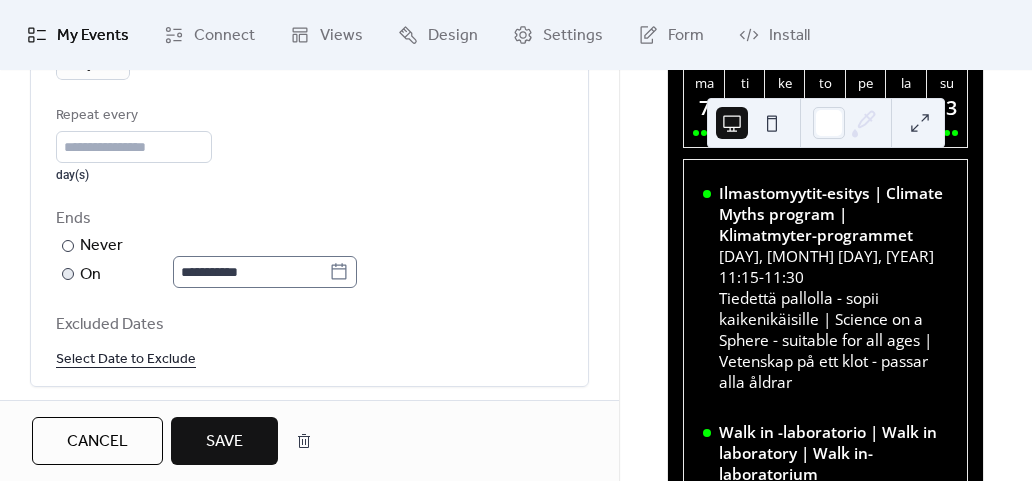 click 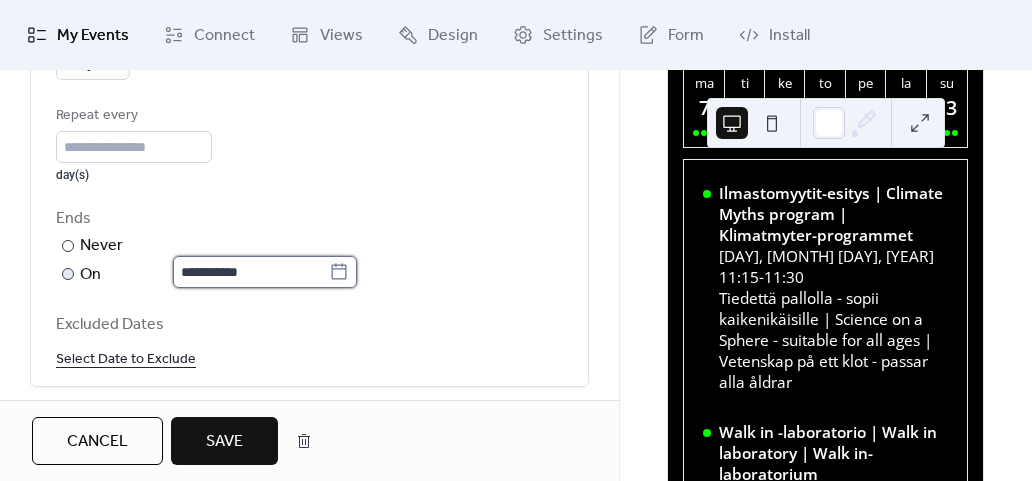 click on "**********" at bounding box center [251, 272] 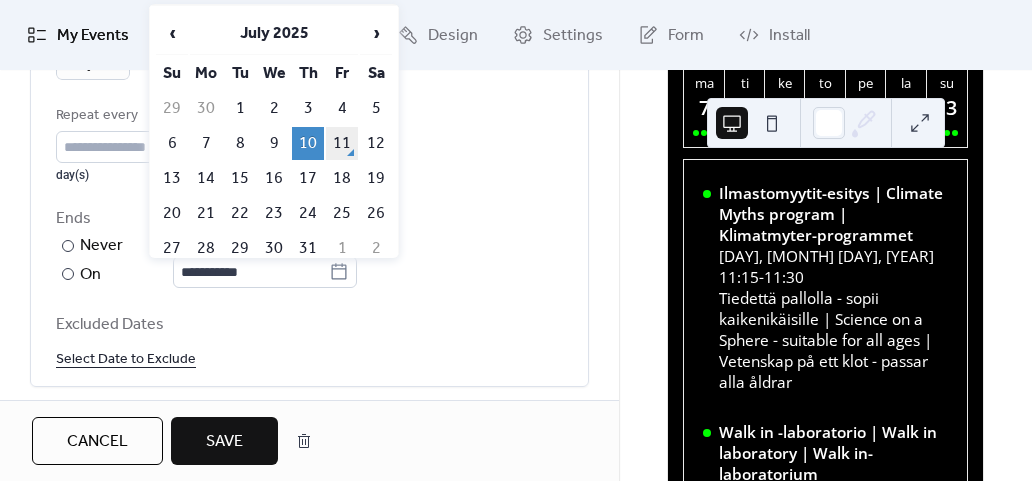 click on "11" at bounding box center [342, 143] 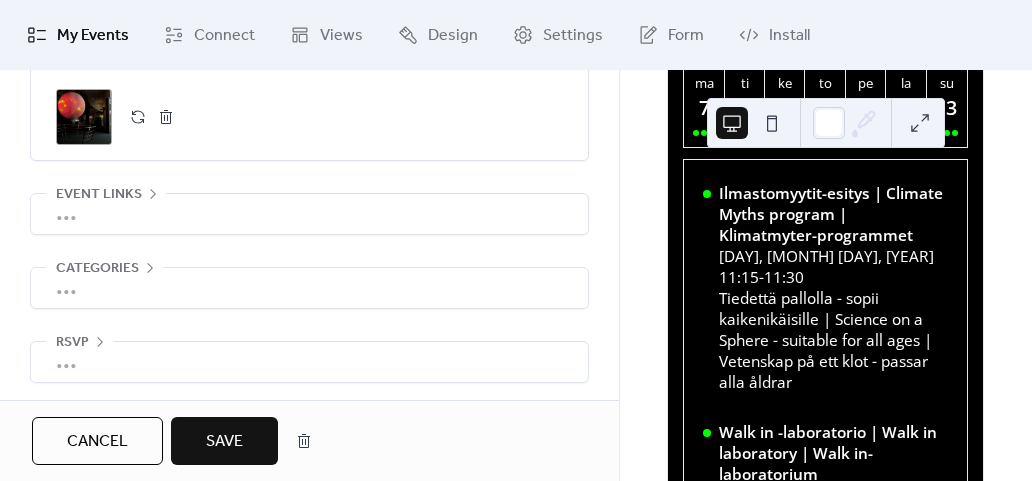 scroll, scrollTop: 1456, scrollLeft: 0, axis: vertical 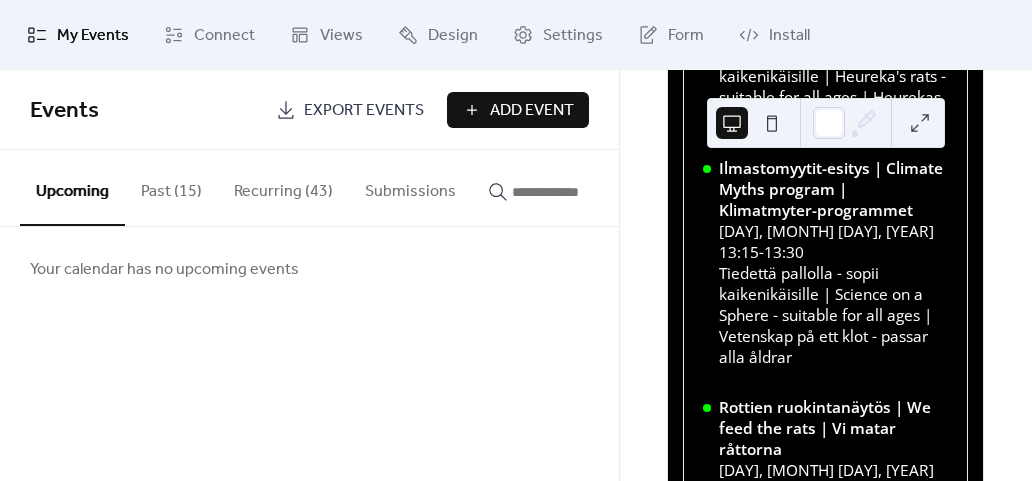 click on "Recurring  (43)" at bounding box center [283, 187] 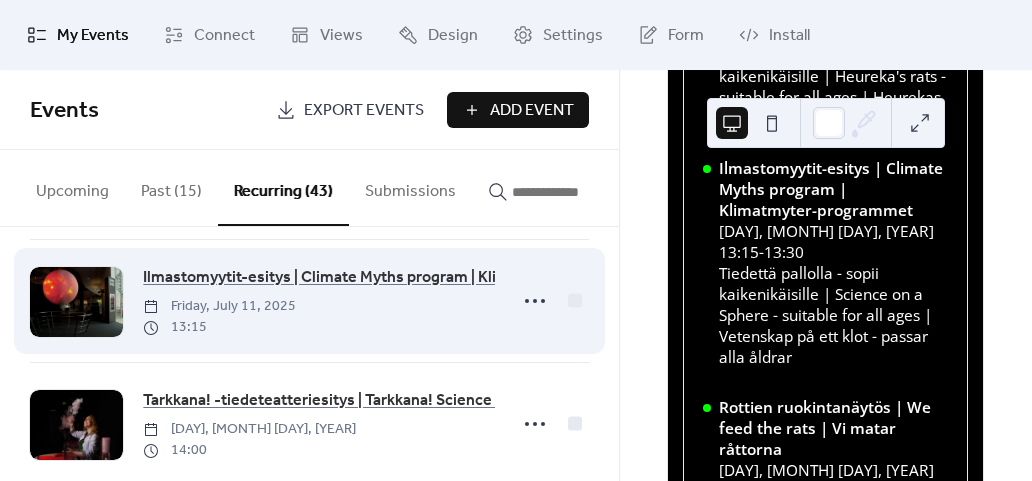 scroll, scrollTop: 2500, scrollLeft: 0, axis: vertical 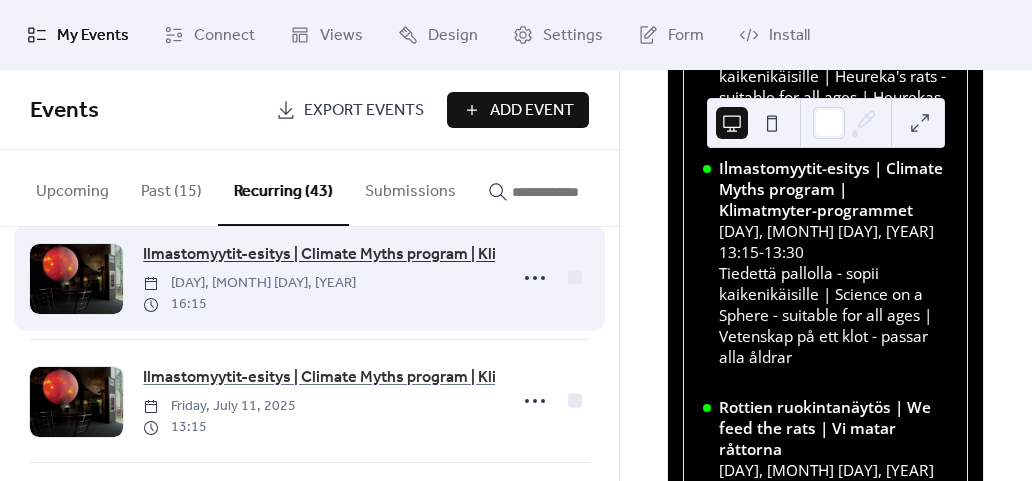 click on "Ilmastomyytit-esitys | Climate Myths program | Klimatmyter-programmet" at bounding box center (403, 255) 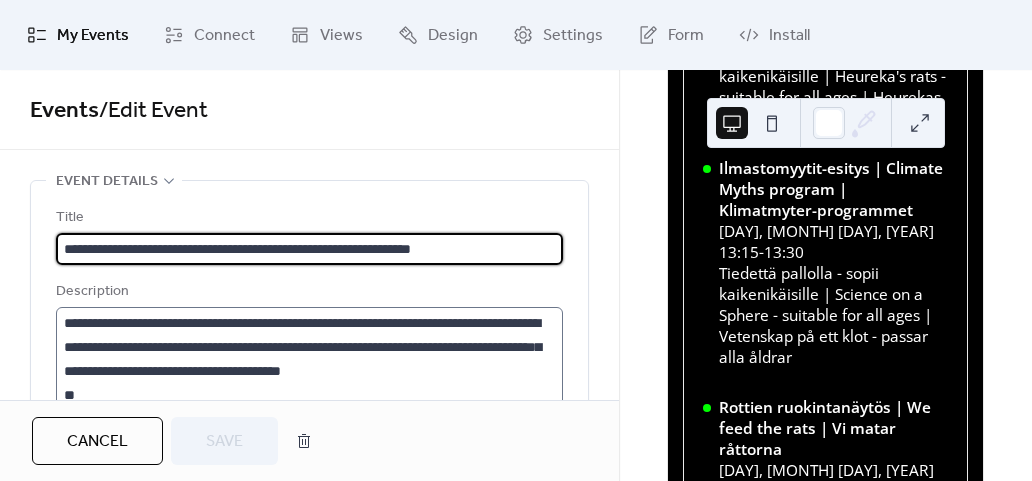 scroll, scrollTop: 192, scrollLeft: 0, axis: vertical 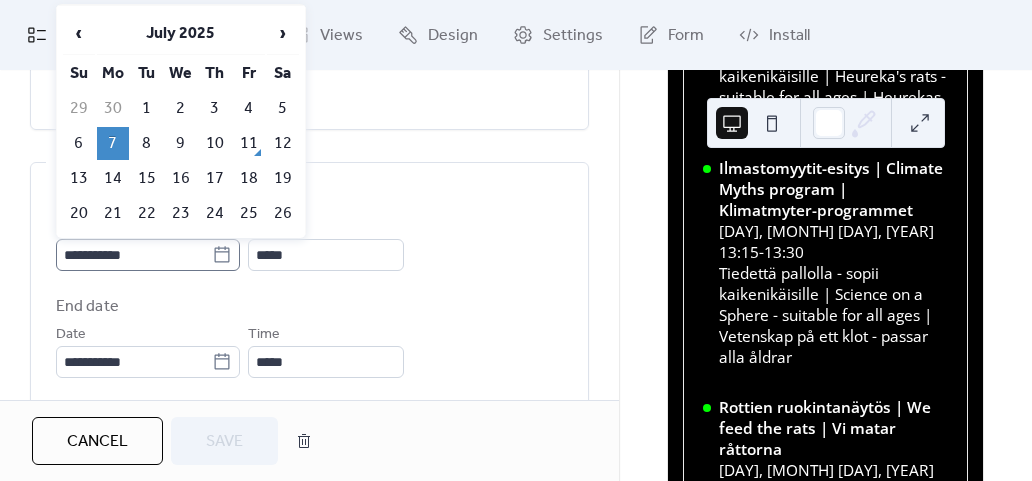 click 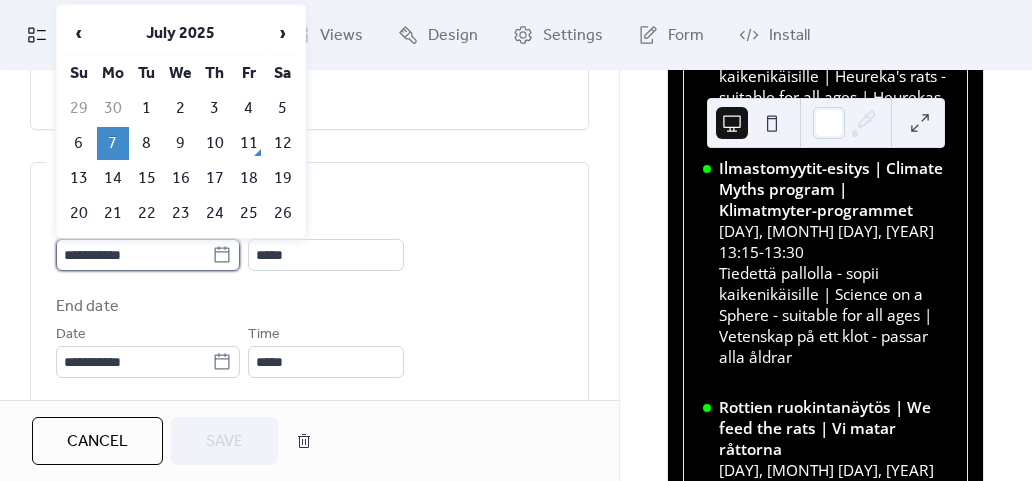 click on "**********" at bounding box center (134, 255) 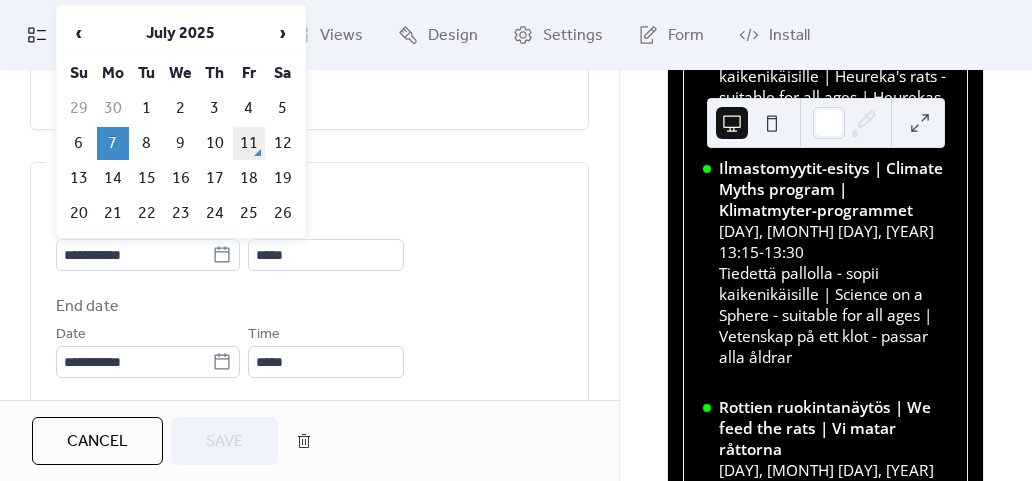 click on "11" at bounding box center [249, 143] 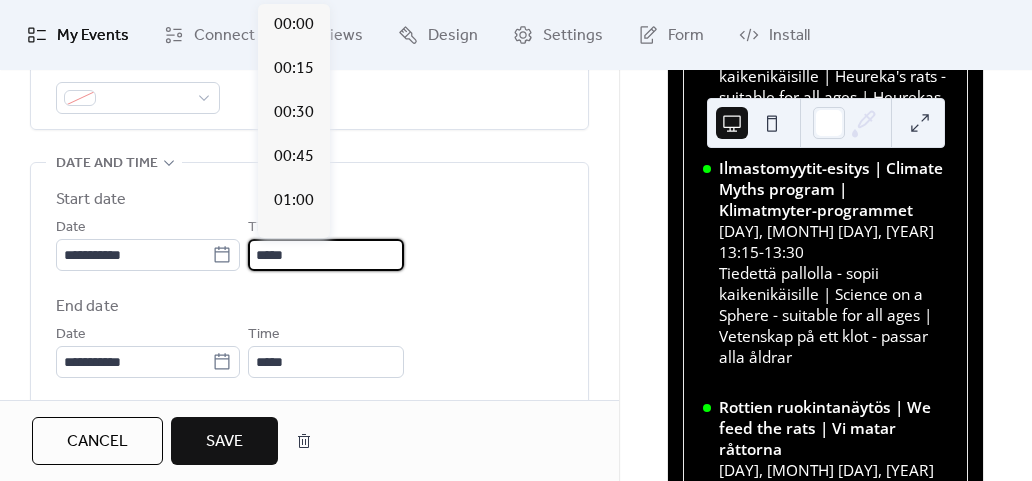 click on "*****" at bounding box center [326, 255] 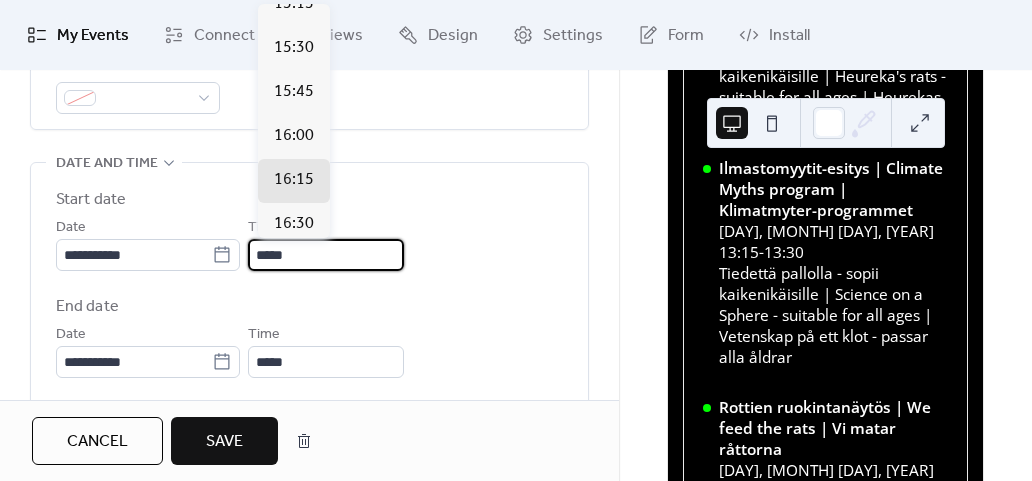 scroll, scrollTop: 2660, scrollLeft: 0, axis: vertical 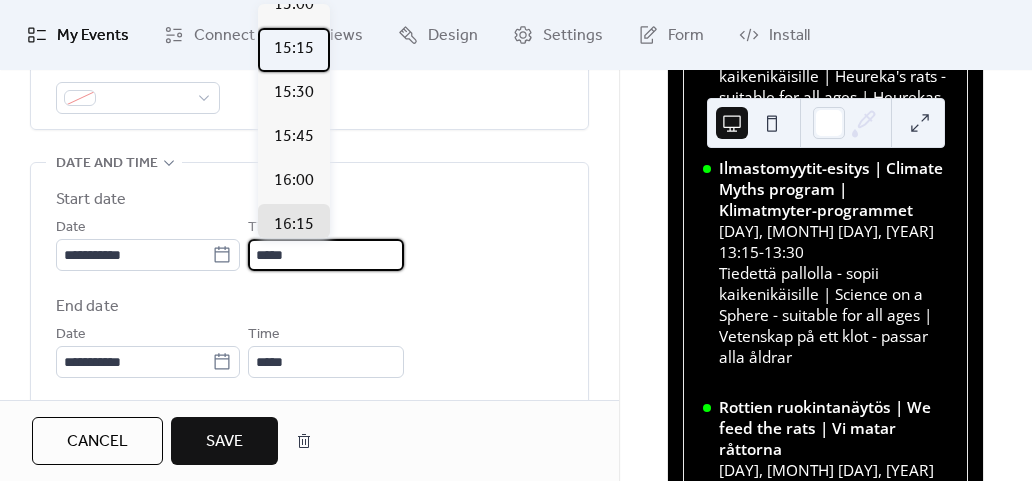 click on "15:15" at bounding box center (294, 49) 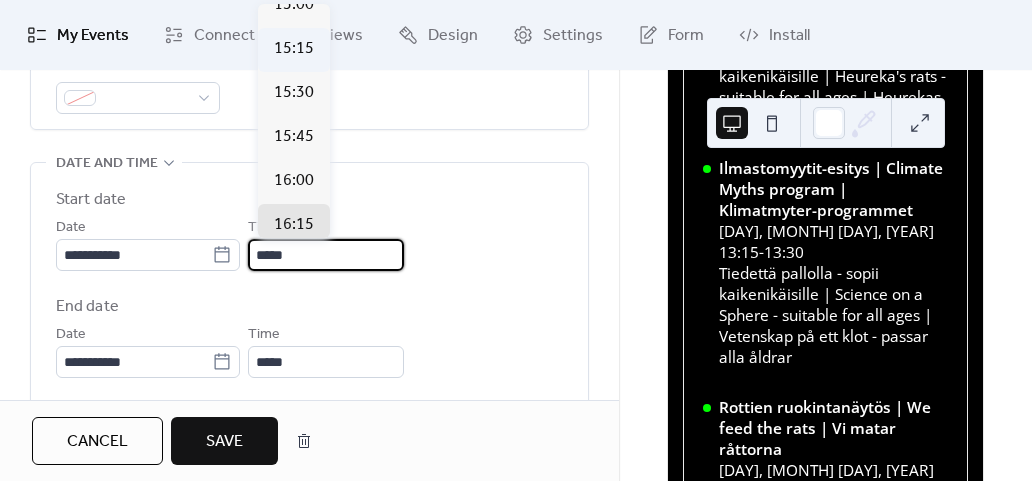 type on "*****" 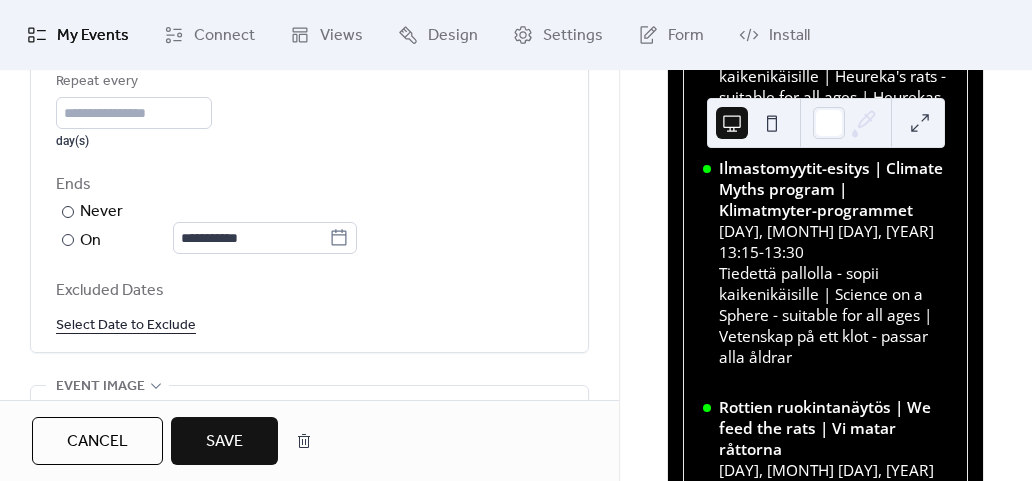 scroll, scrollTop: 1200, scrollLeft: 0, axis: vertical 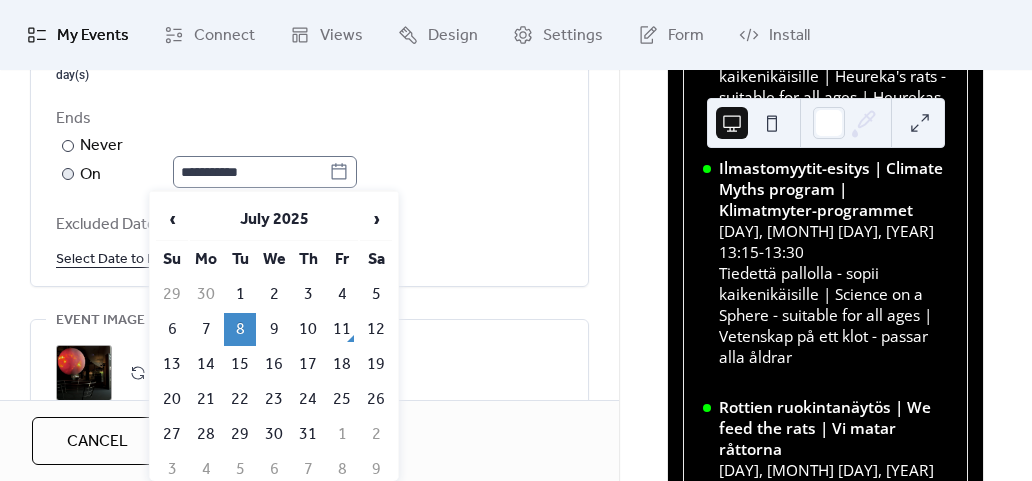 click 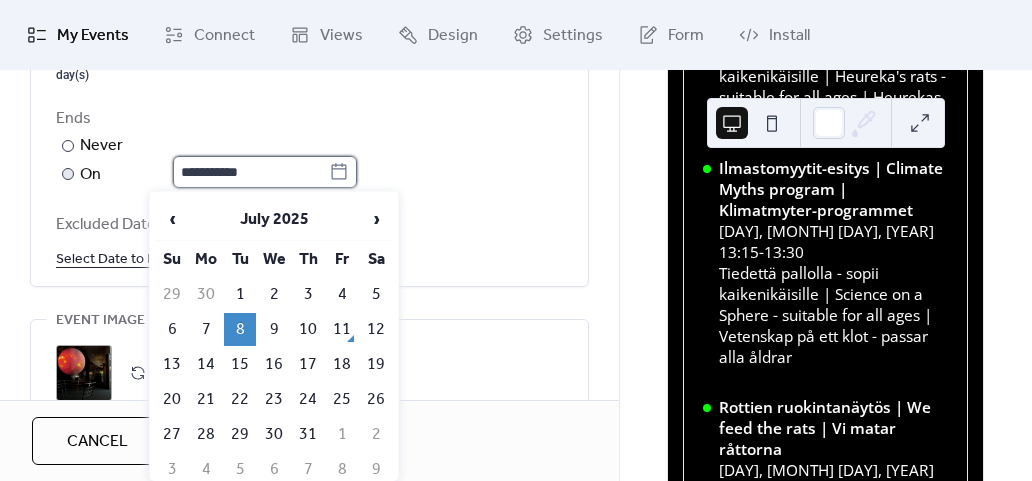 click on "**********" at bounding box center (251, 172) 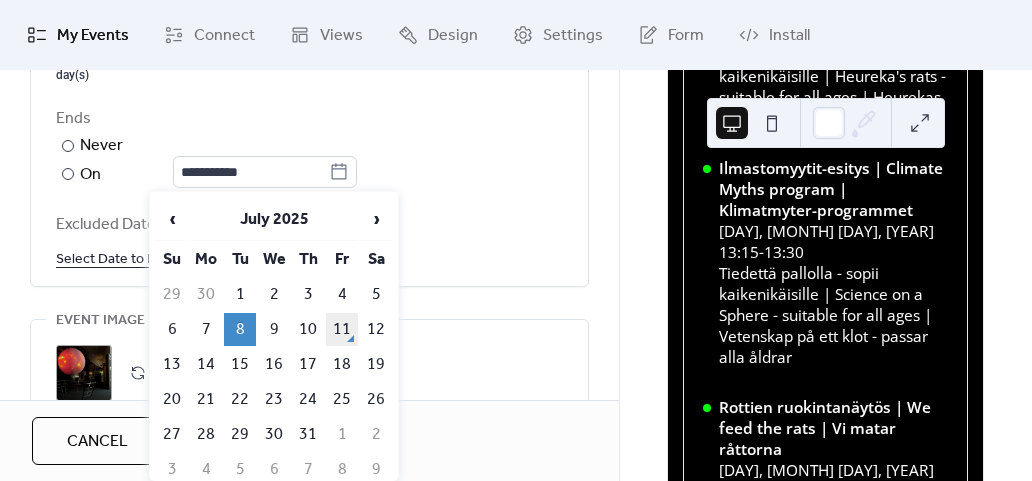 click on "11" at bounding box center [342, 329] 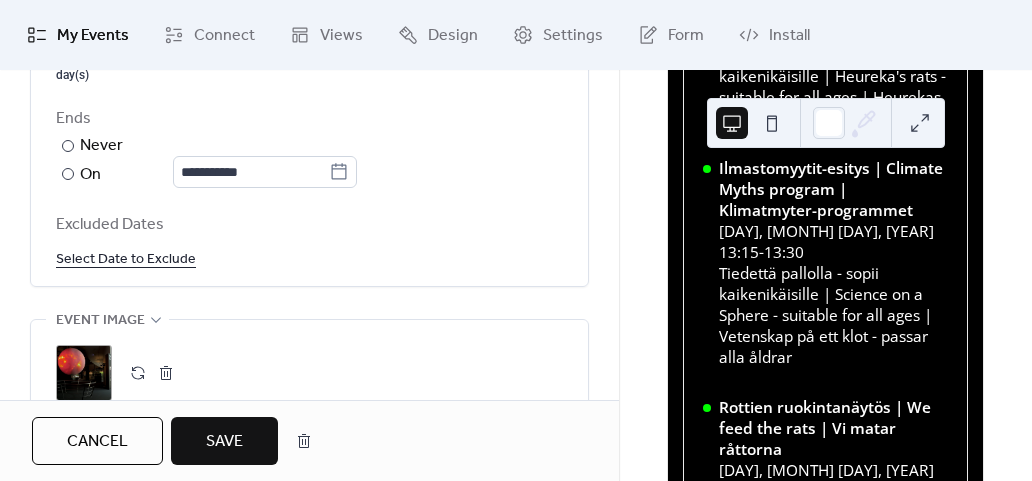 click on "Save" at bounding box center (224, 442) 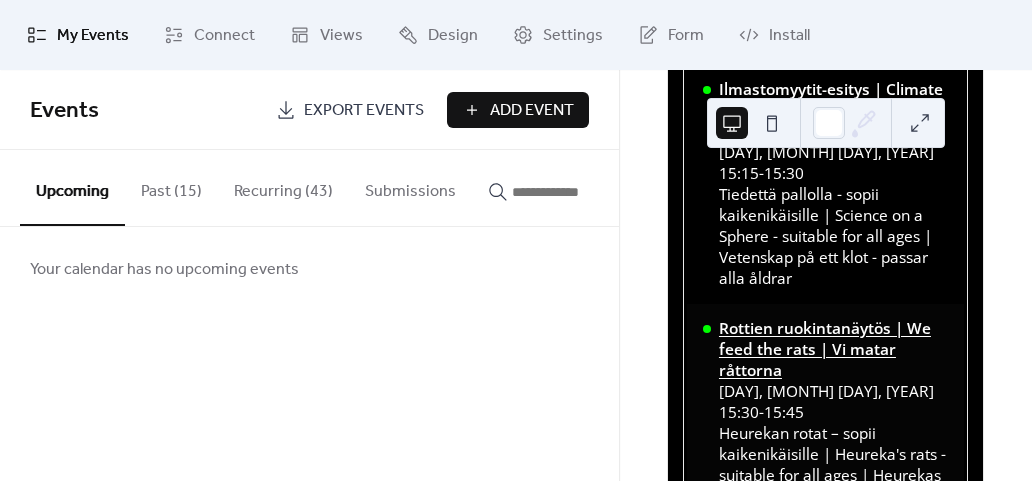scroll, scrollTop: 1262, scrollLeft: 0, axis: vertical 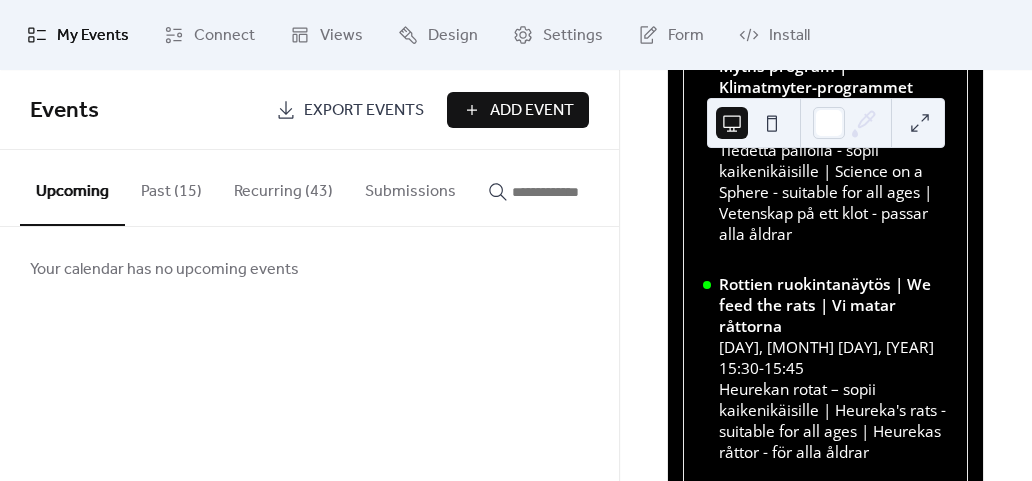 click on "Recurring  (43)" at bounding box center (283, 187) 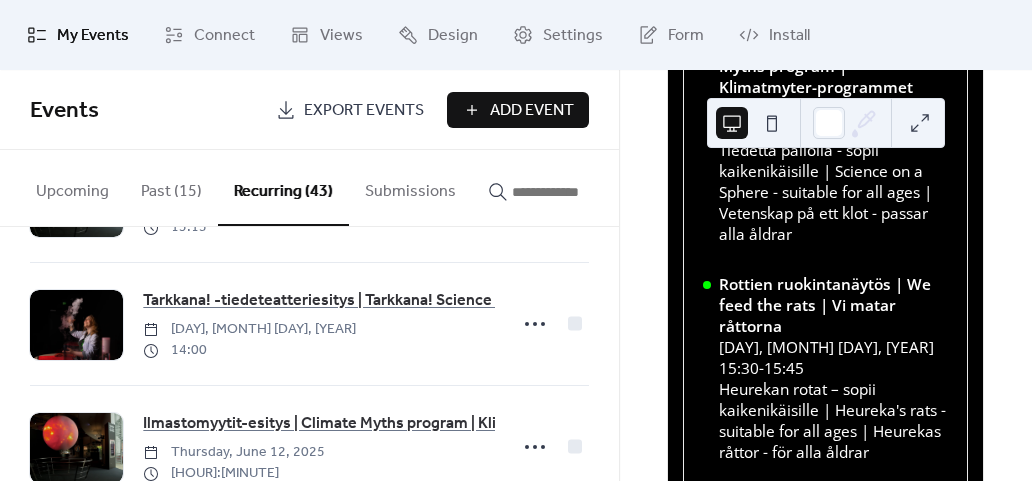 scroll, scrollTop: 2800, scrollLeft: 0, axis: vertical 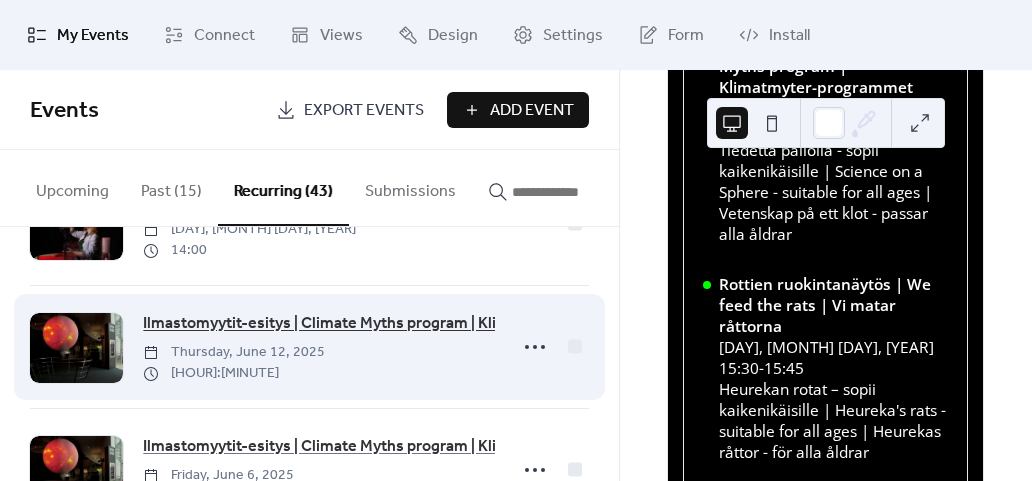 click on "Ilmastomyytit-esitys | Climate Myths program | Klimatmyter-programmet" at bounding box center [403, 324] 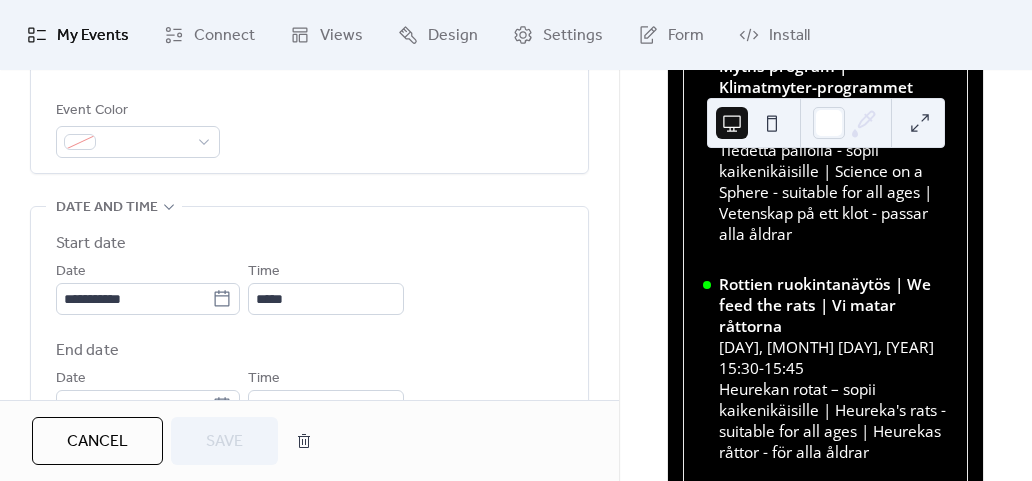 scroll, scrollTop: 600, scrollLeft: 0, axis: vertical 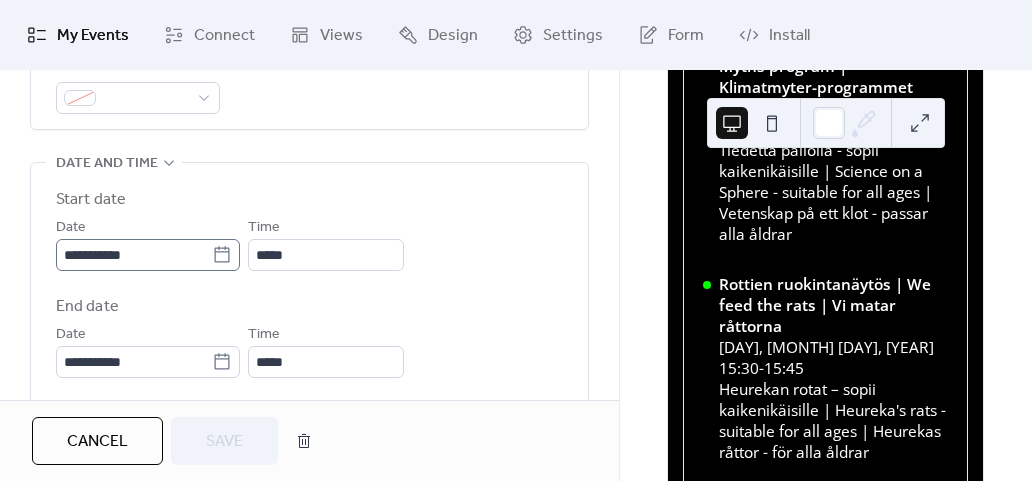 click 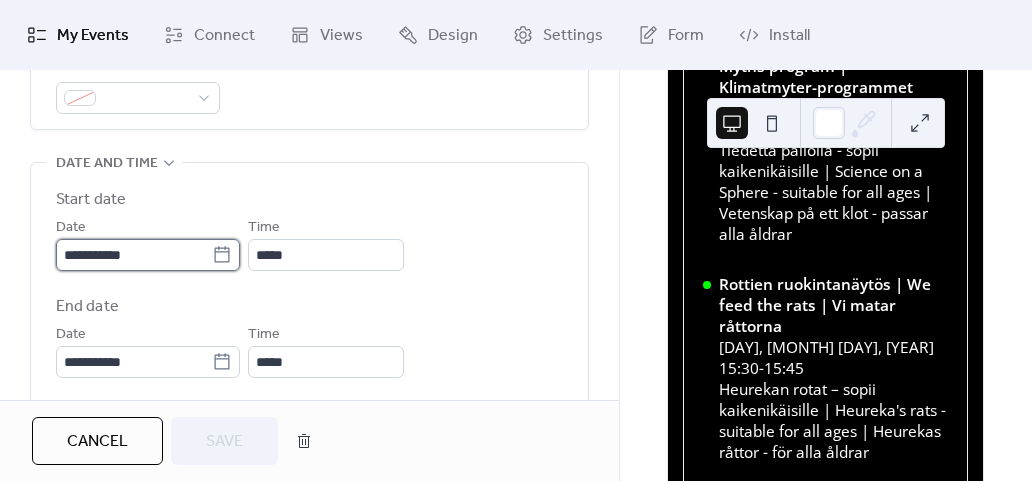 click on "**********" at bounding box center [134, 255] 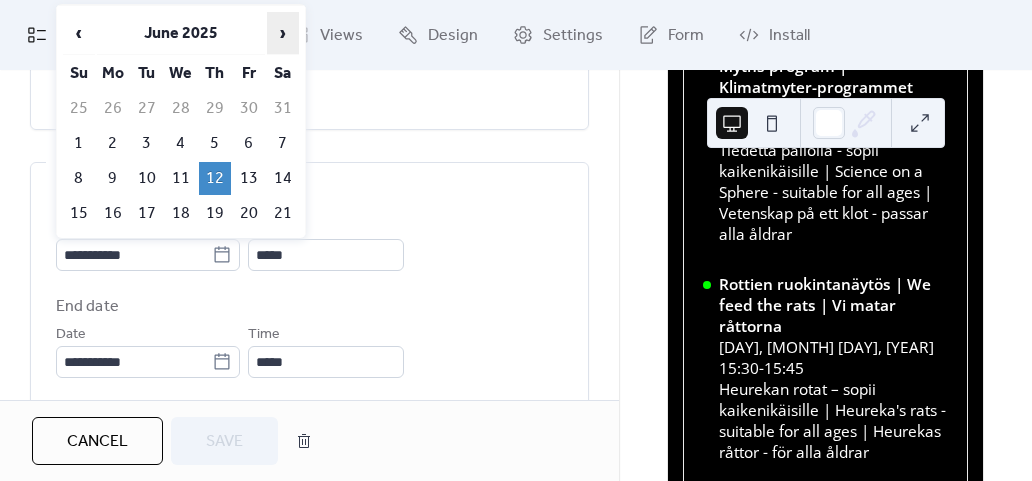 click on "›" at bounding box center (283, 33) 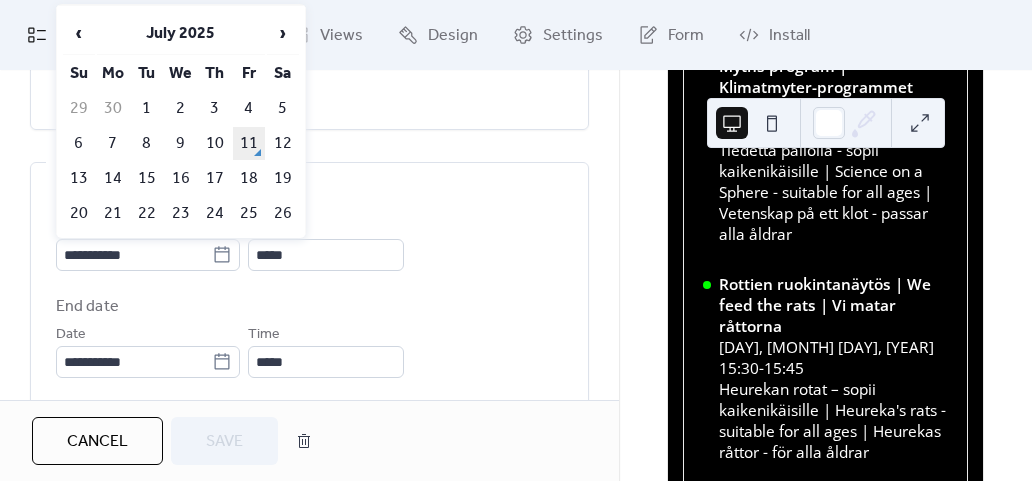 click on "11" at bounding box center (249, 143) 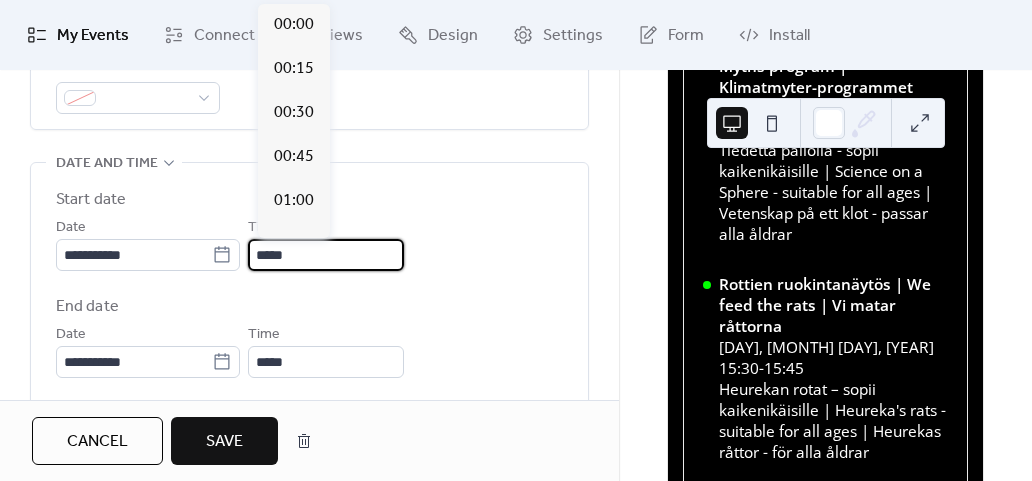 click on "*****" at bounding box center (326, 255) 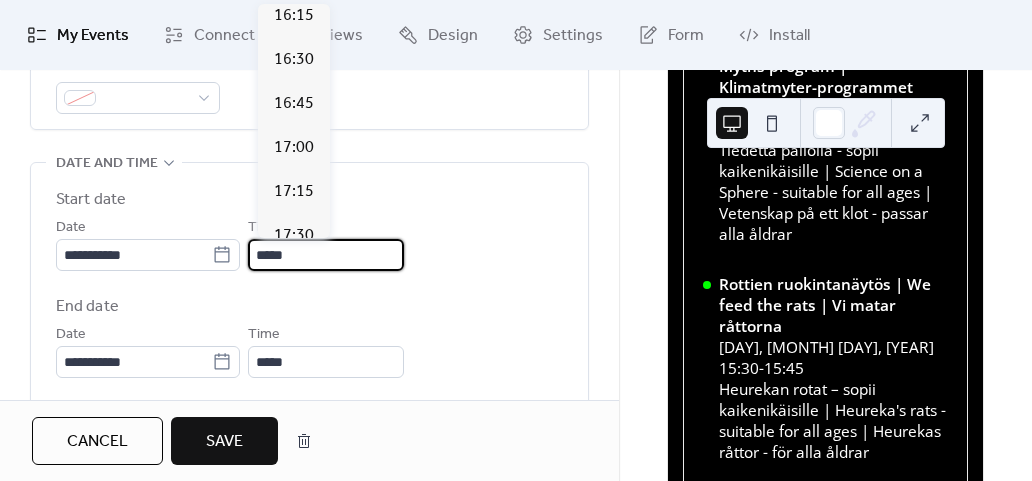 scroll, scrollTop: 2900, scrollLeft: 0, axis: vertical 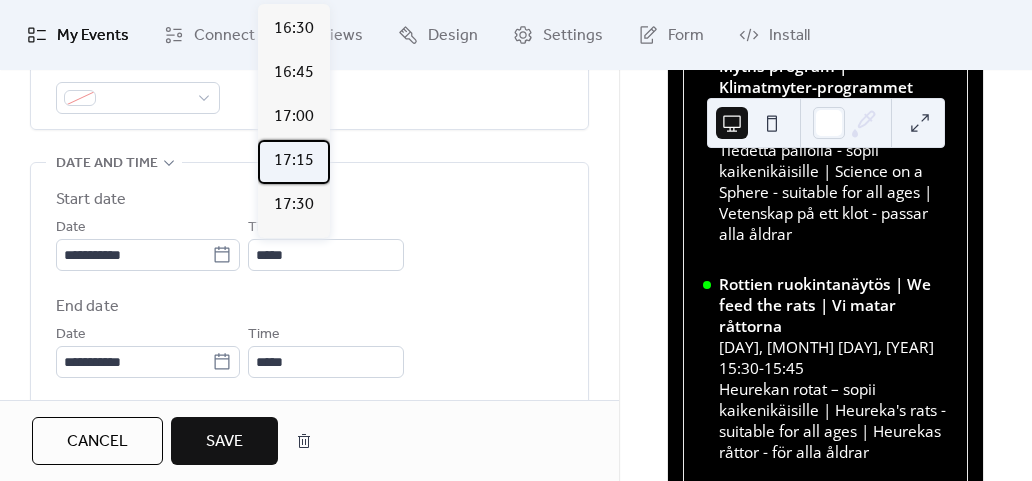 click on "17:15" at bounding box center [294, 161] 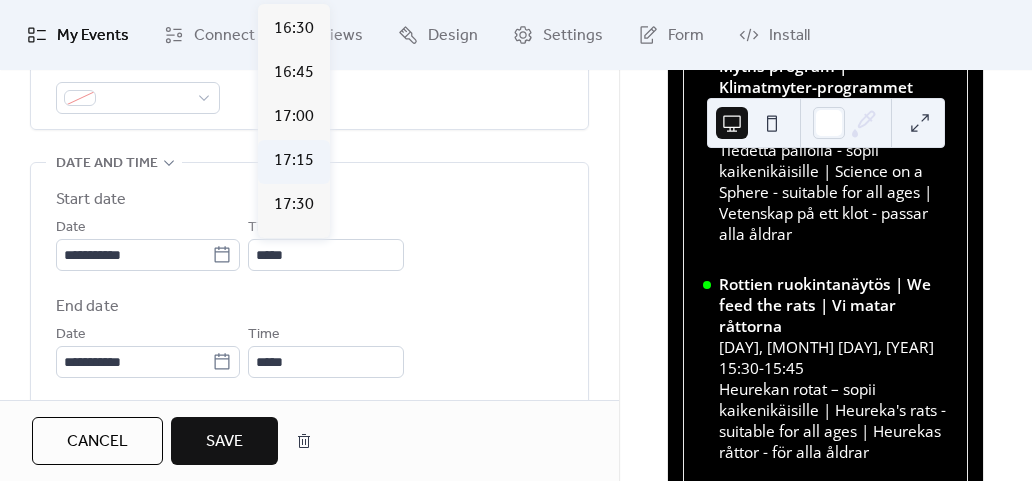 type on "*****" 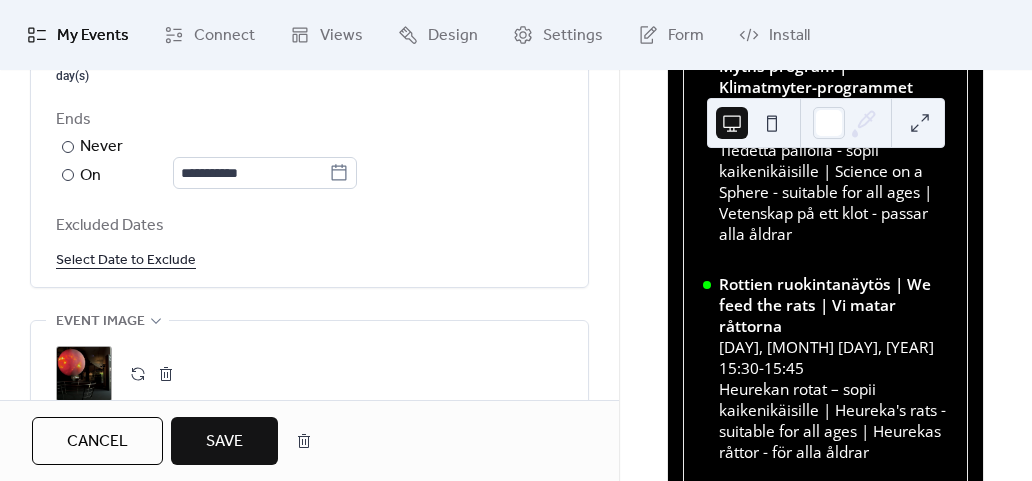 scroll, scrollTop: 1200, scrollLeft: 0, axis: vertical 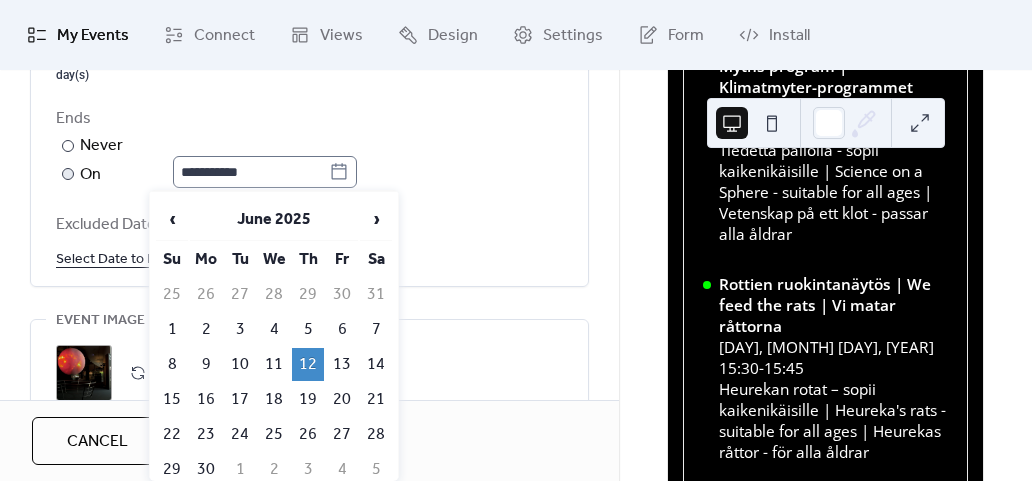 click 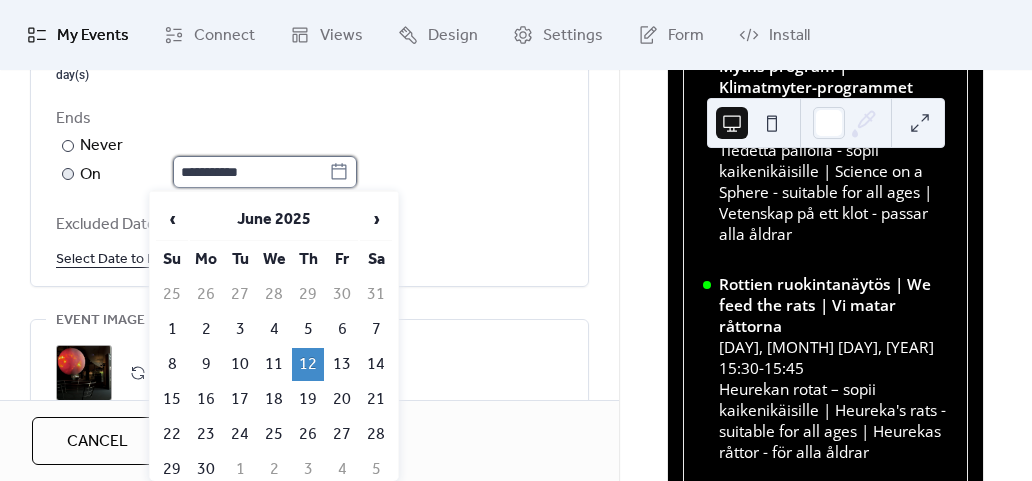 click on "**********" at bounding box center (251, 172) 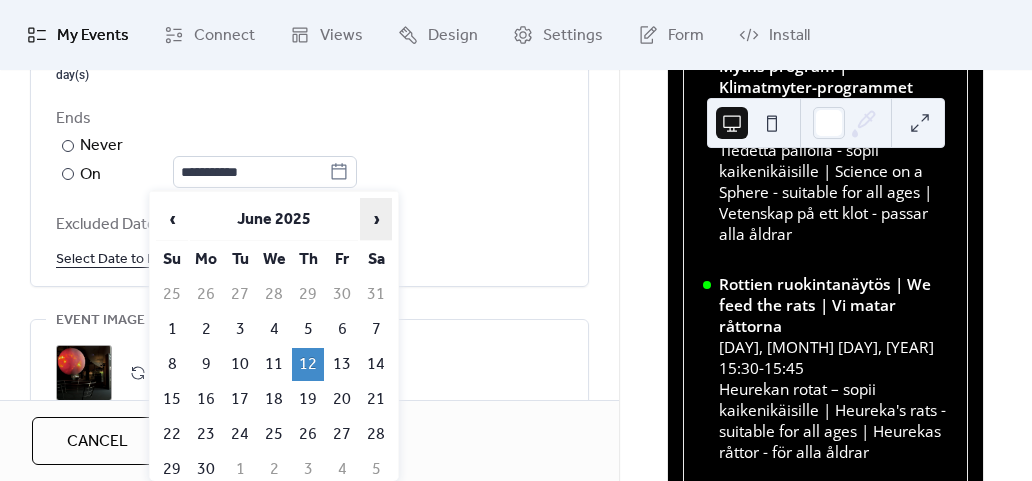 click on "›" at bounding box center [376, 219] 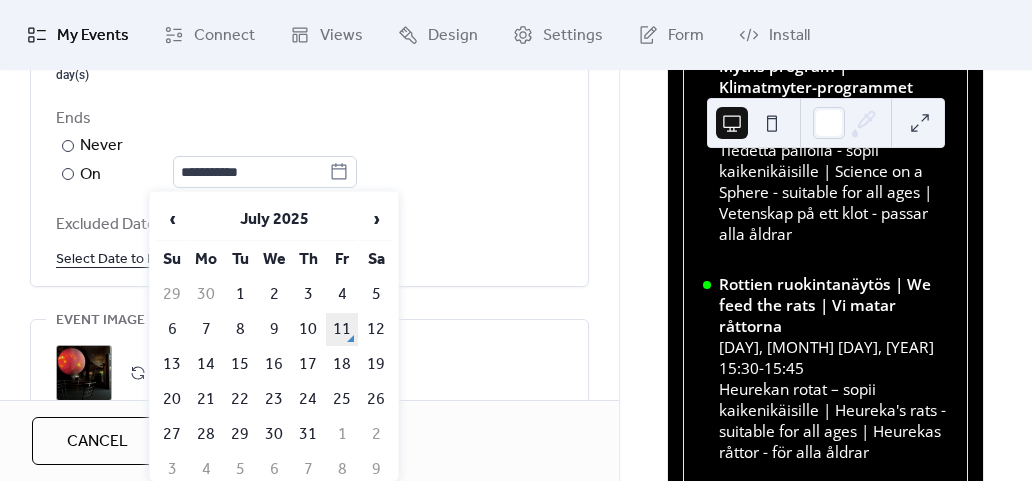 click on "11" at bounding box center (342, 329) 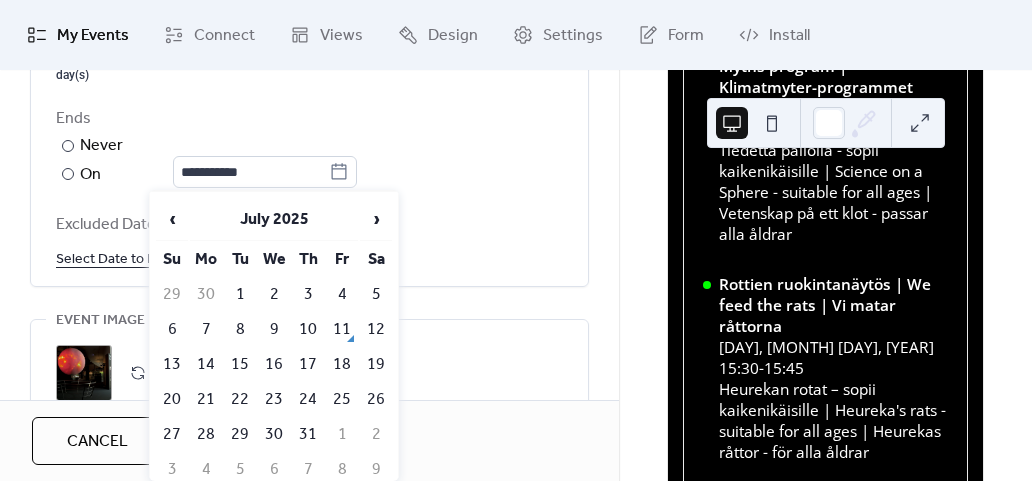 type on "**********" 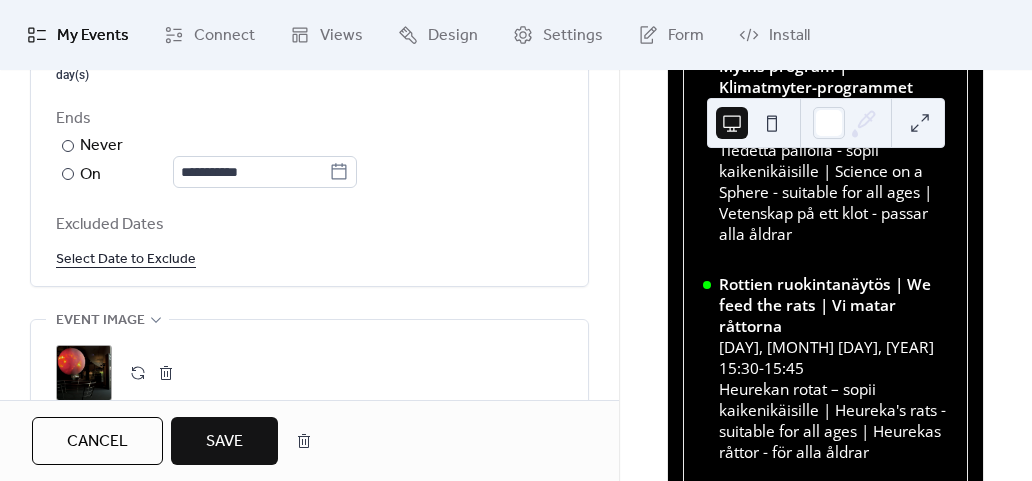 click on "Save" at bounding box center (224, 441) 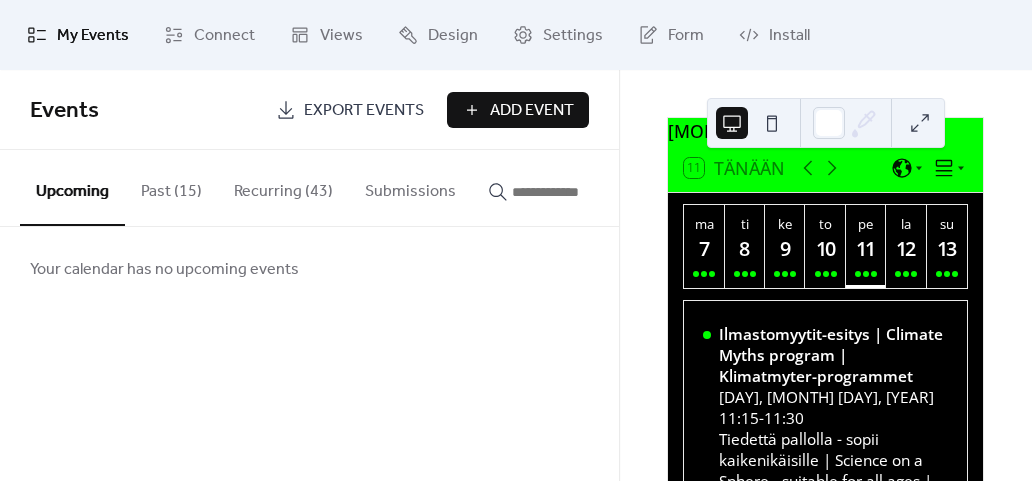 scroll, scrollTop: 0, scrollLeft: 0, axis: both 